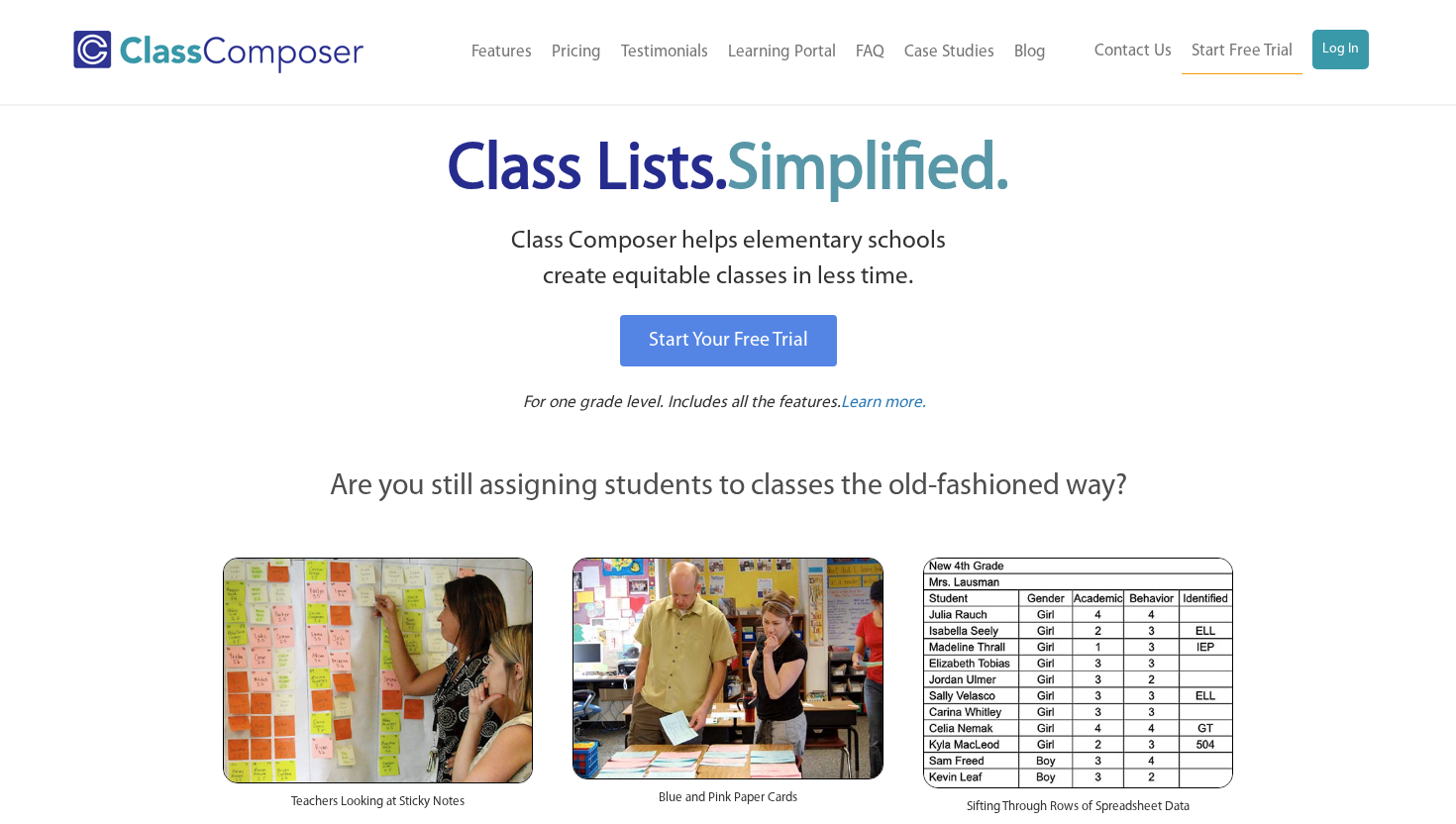 scroll, scrollTop: 0, scrollLeft: 0, axis: both 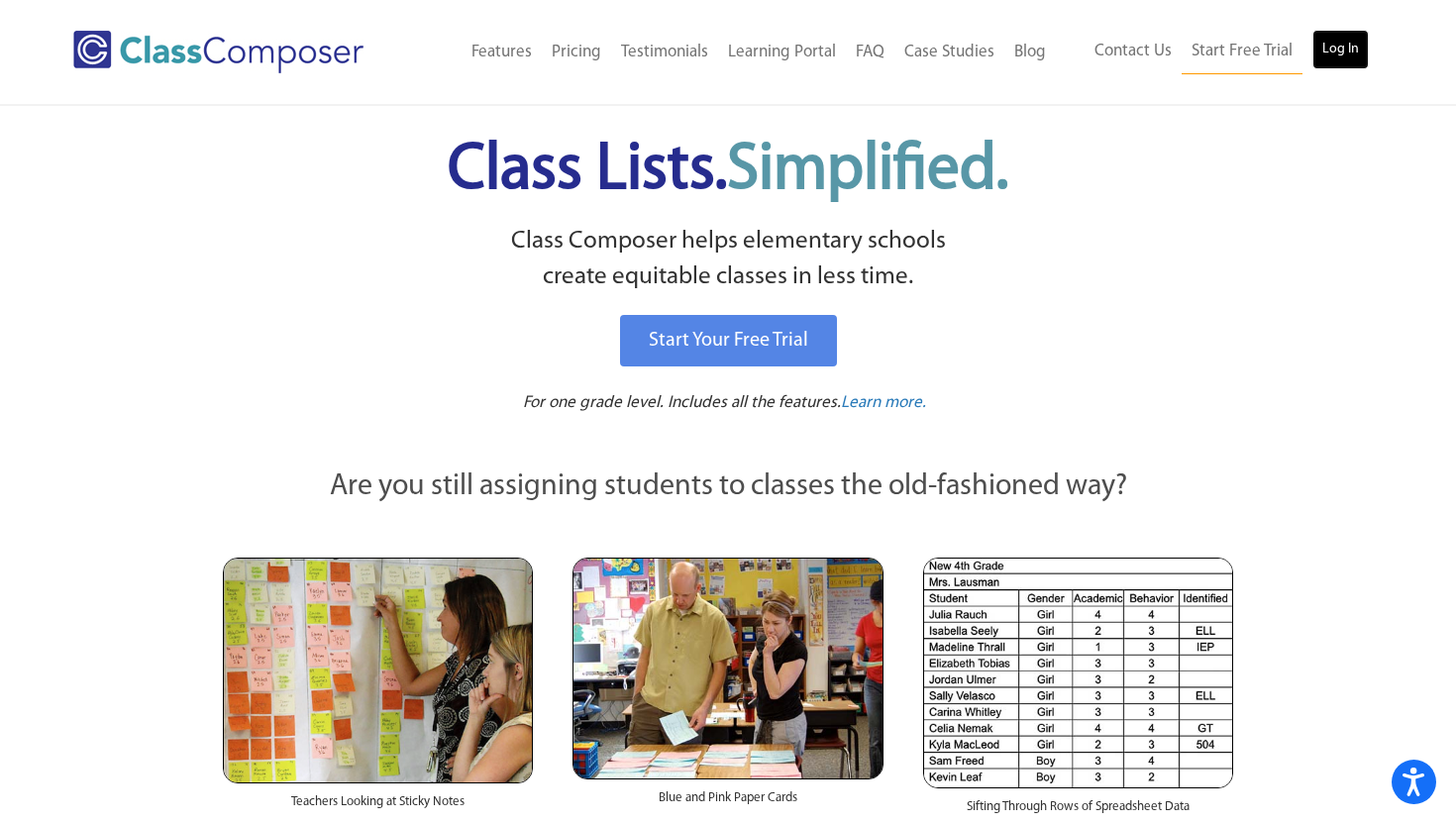 click on "Log In" at bounding box center (1340, 50) 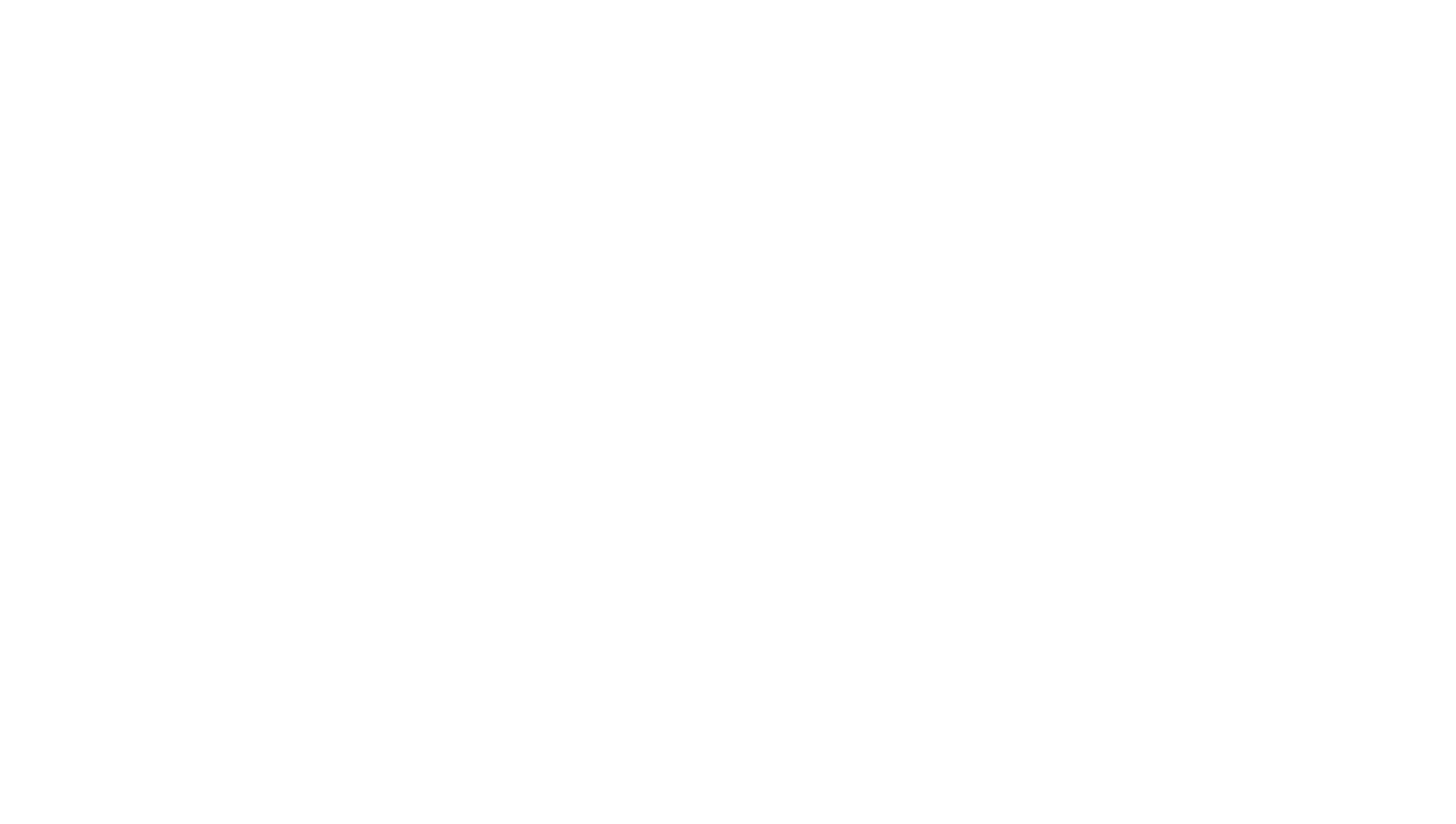 scroll, scrollTop: 0, scrollLeft: 0, axis: both 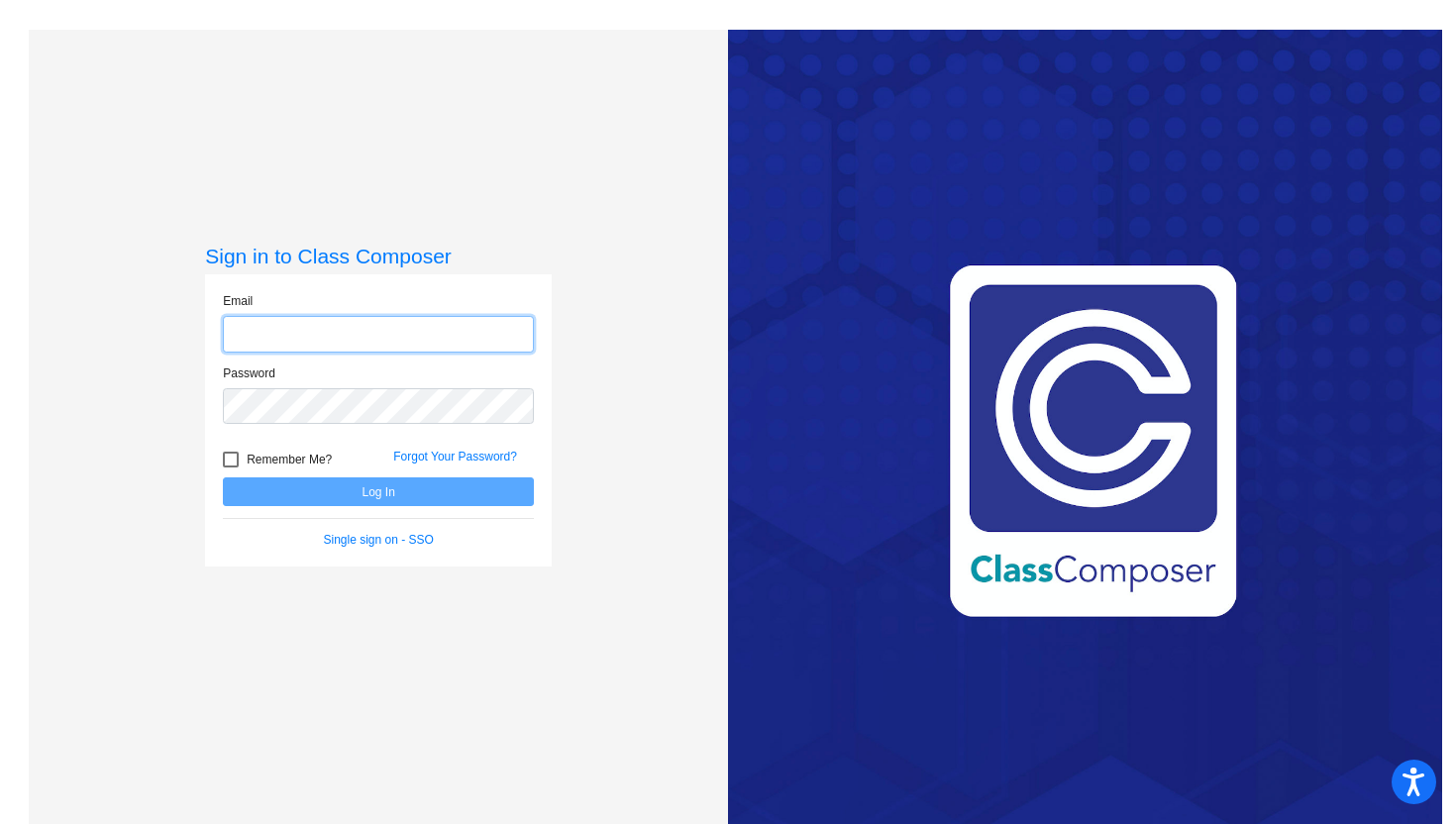 type on "[EMAIL]" 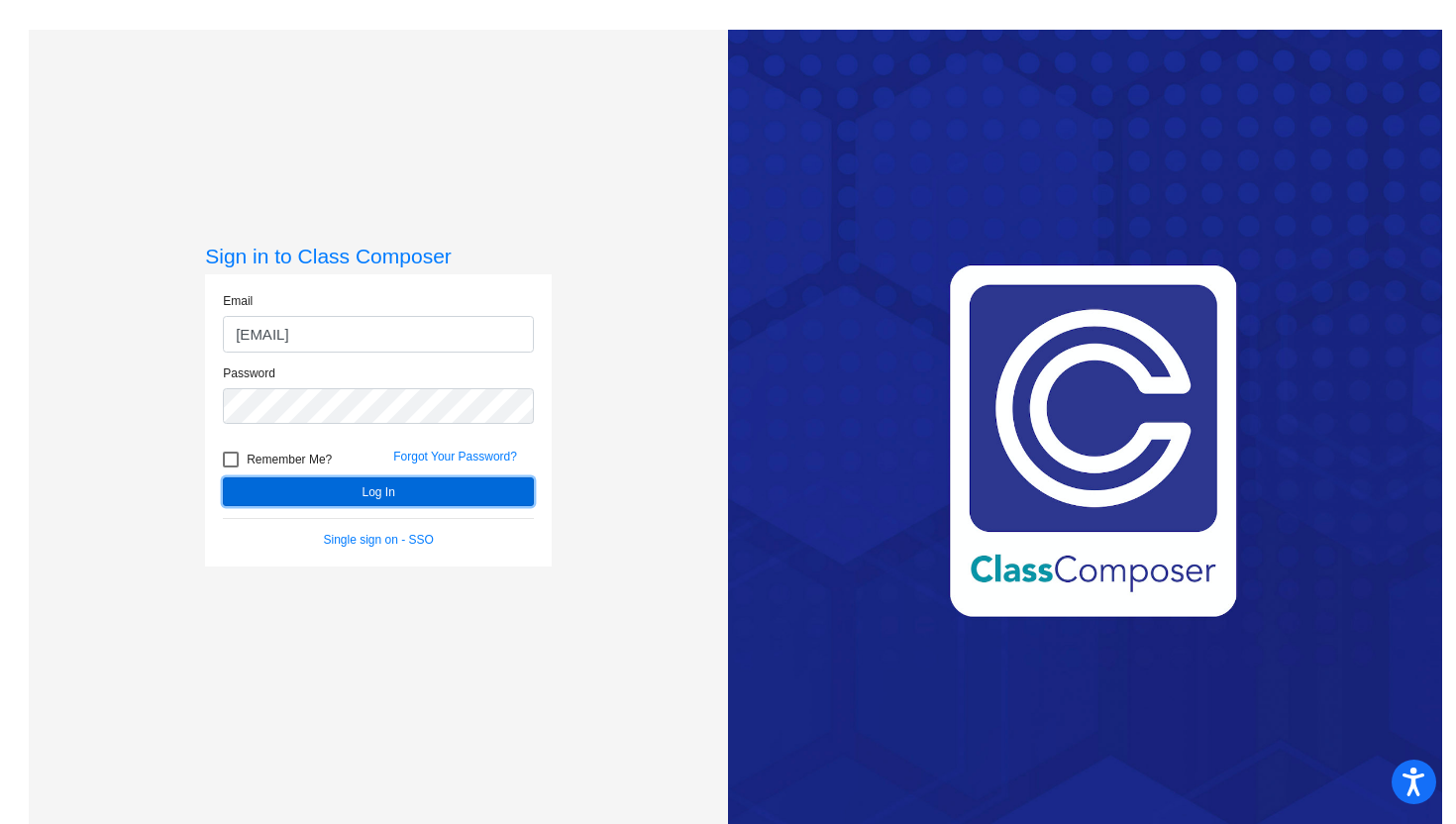 click on "Log In" 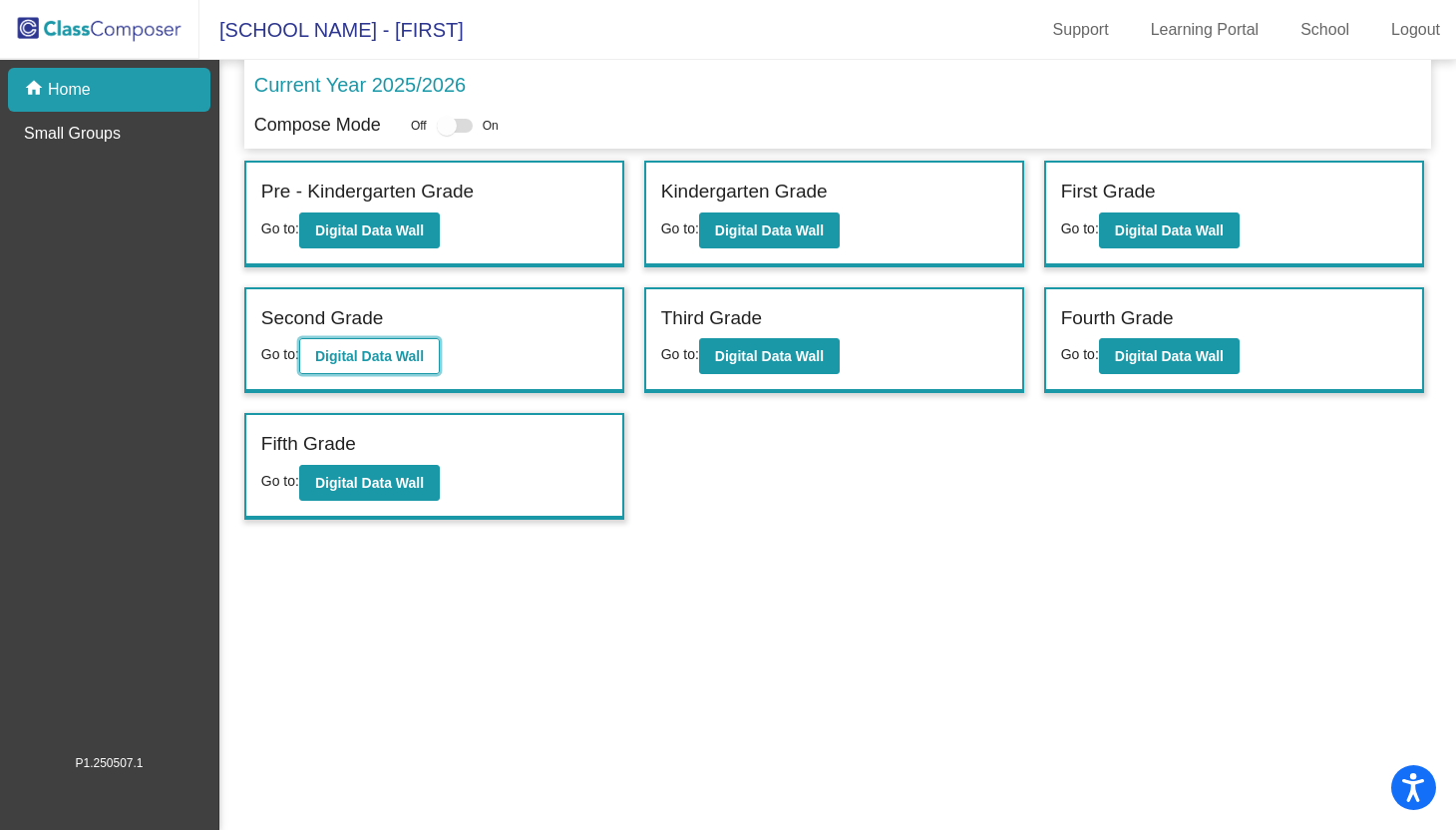 click on "Digital Data Wall" 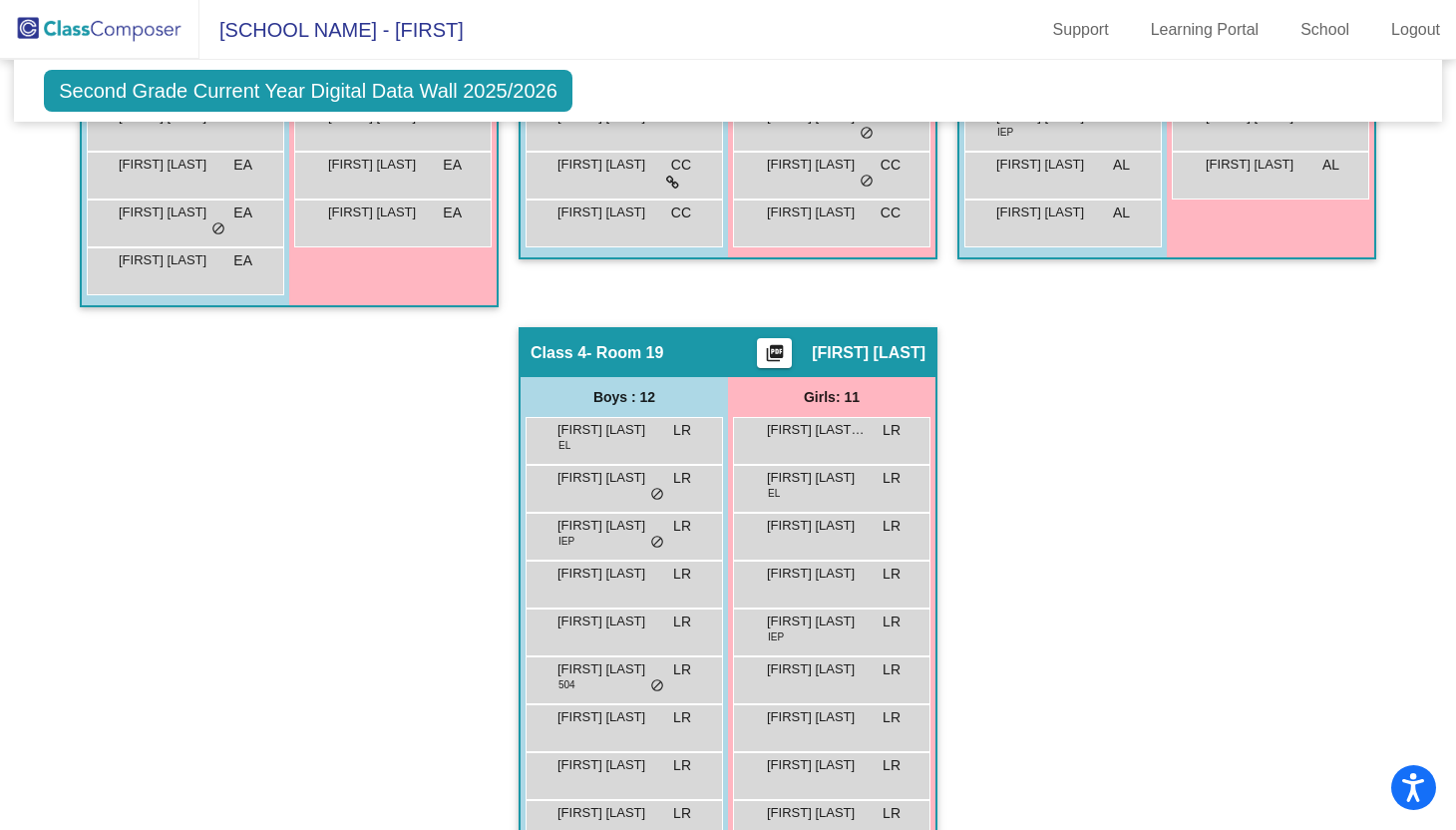 scroll, scrollTop: 1121, scrollLeft: 0, axis: vertical 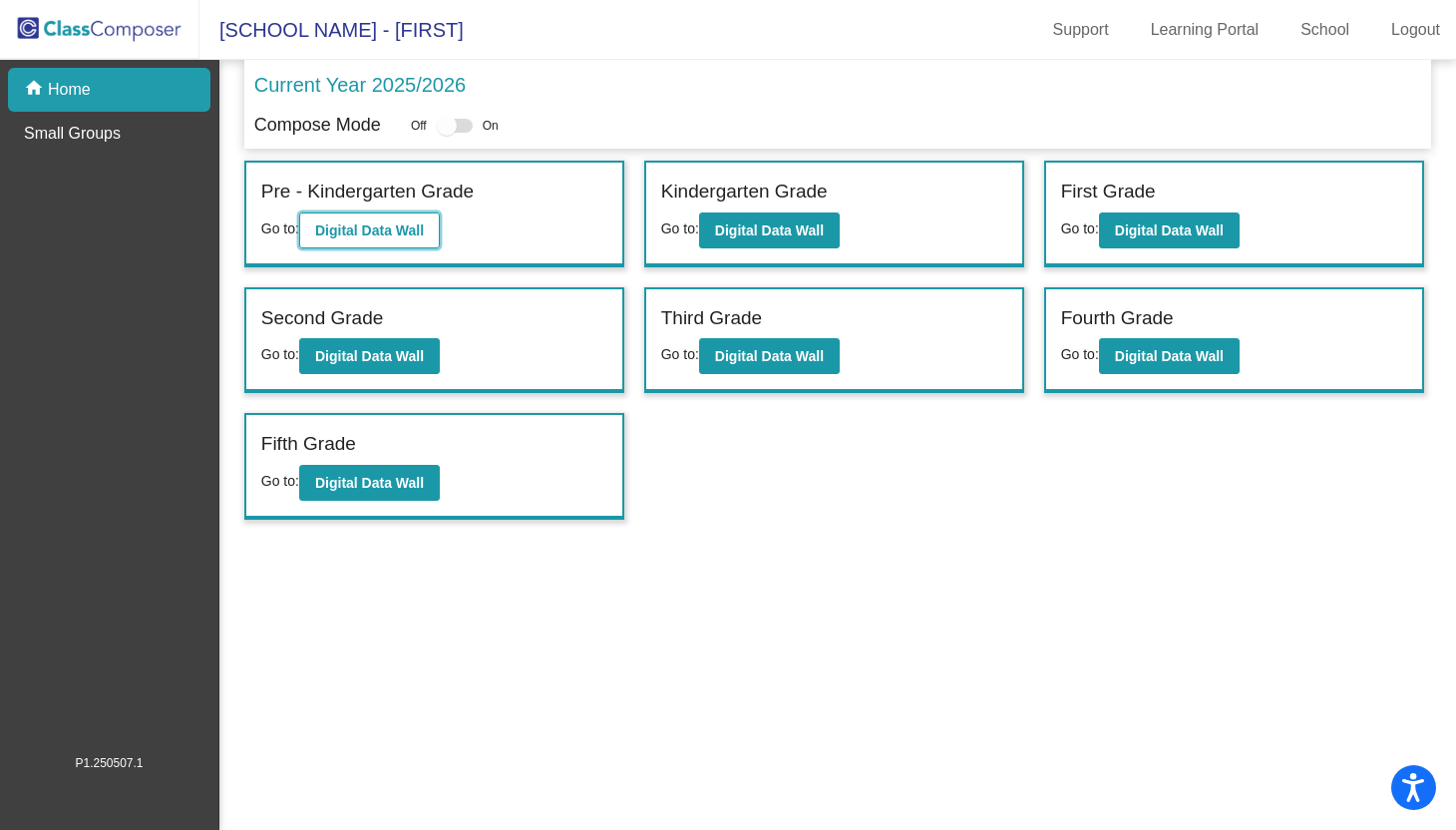 click on "Digital Data Wall" 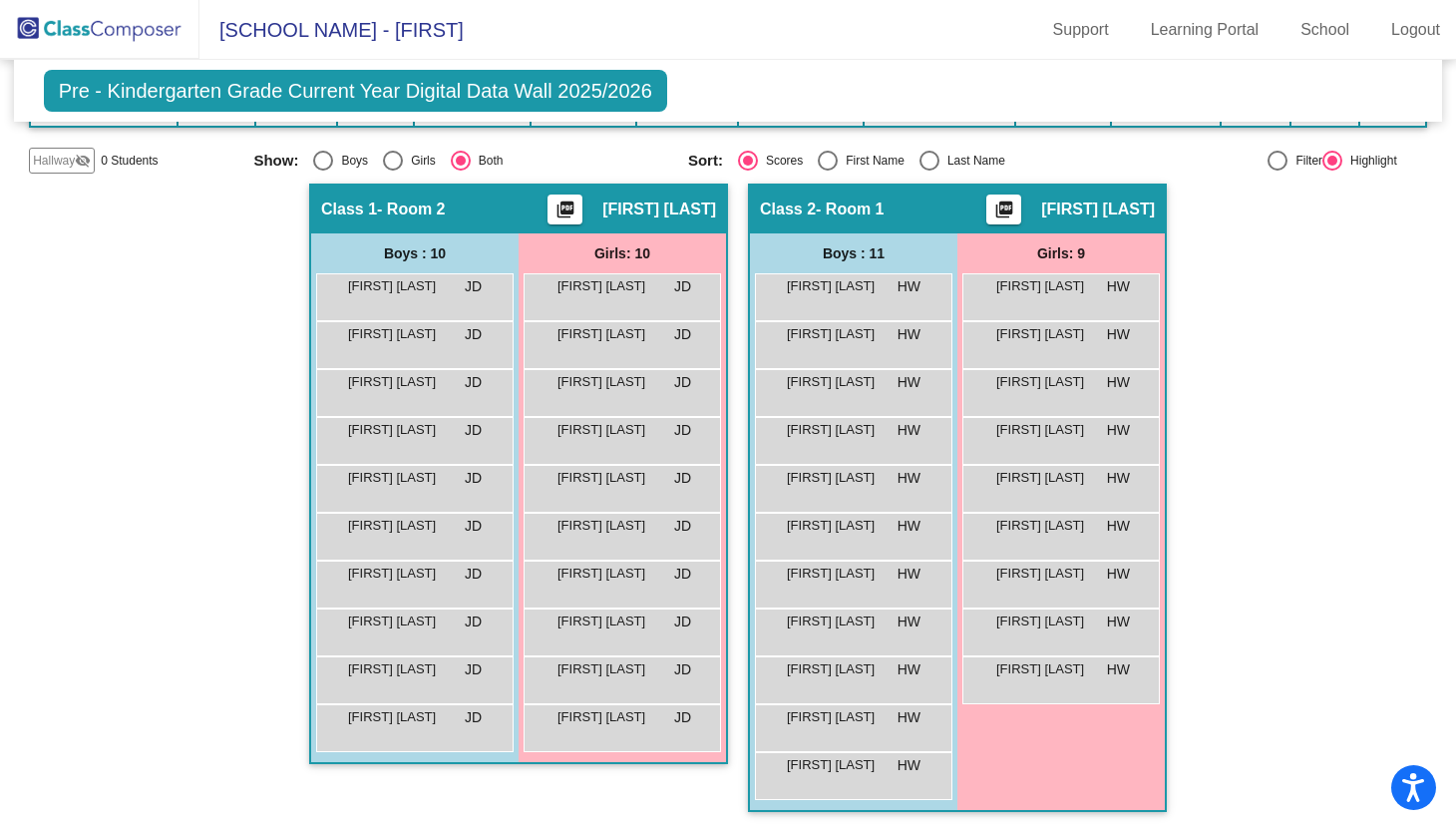 scroll, scrollTop: 269, scrollLeft: 0, axis: vertical 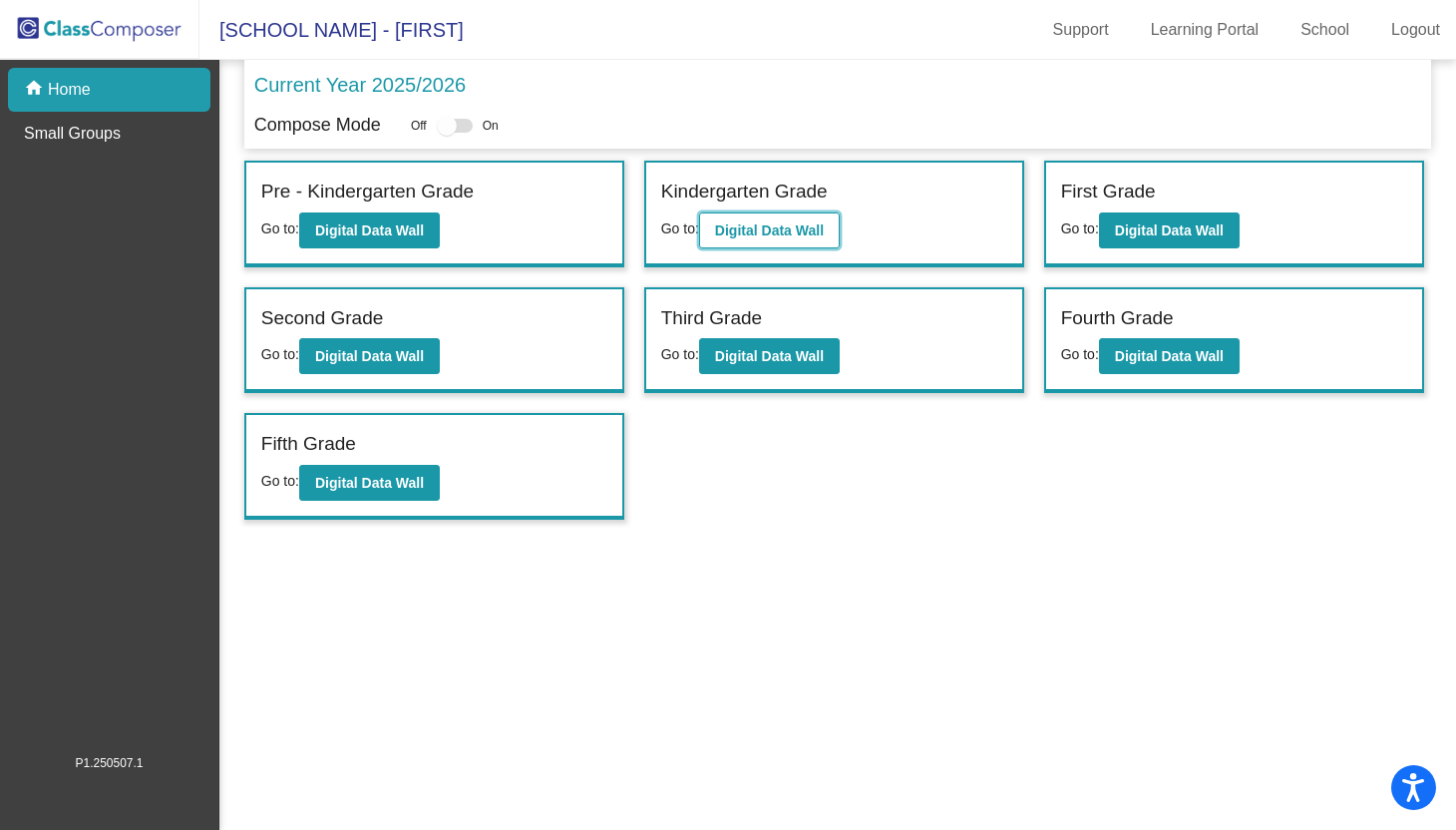 click on "Digital Data Wall" 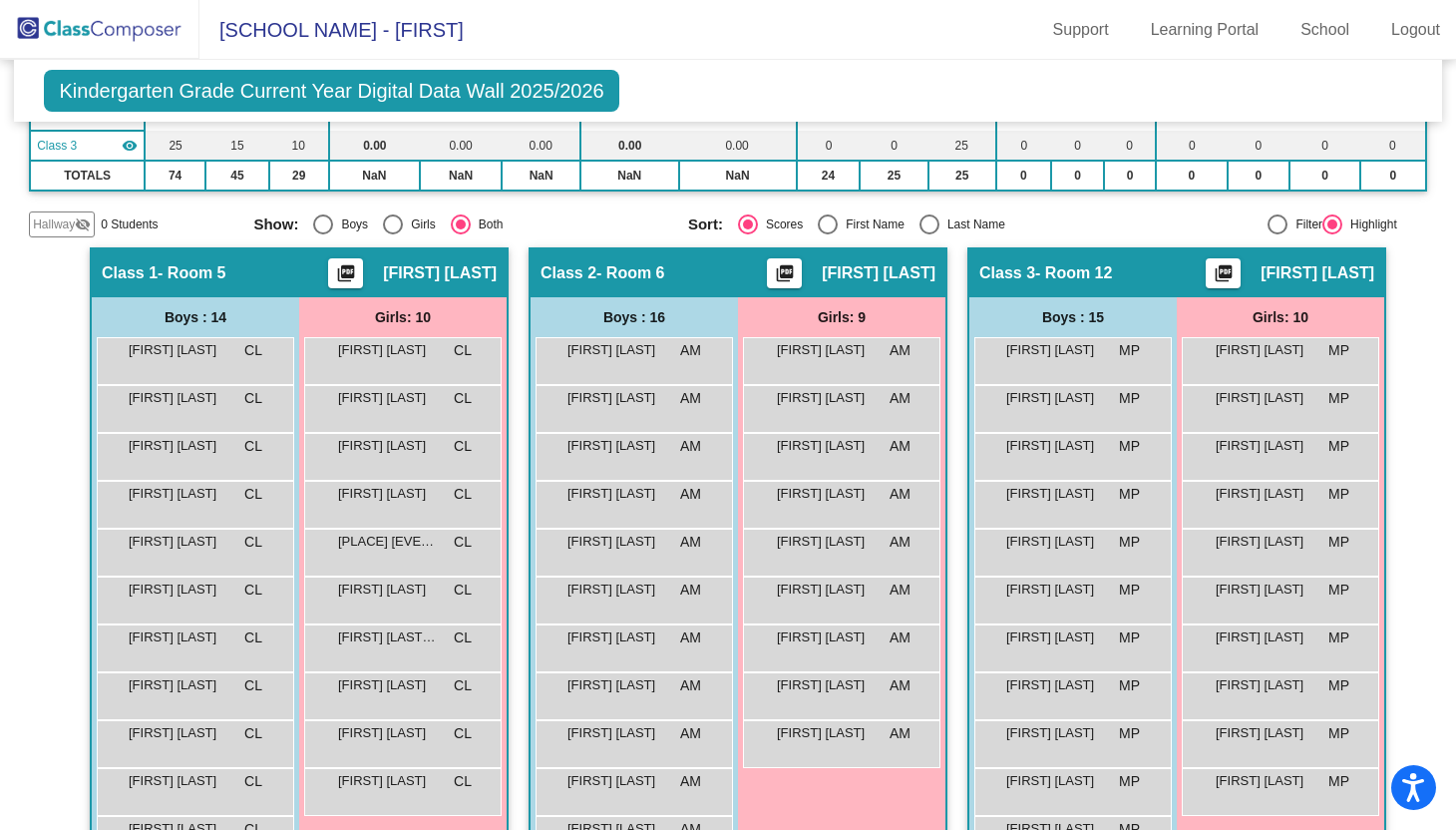 scroll, scrollTop: 212, scrollLeft: 0, axis: vertical 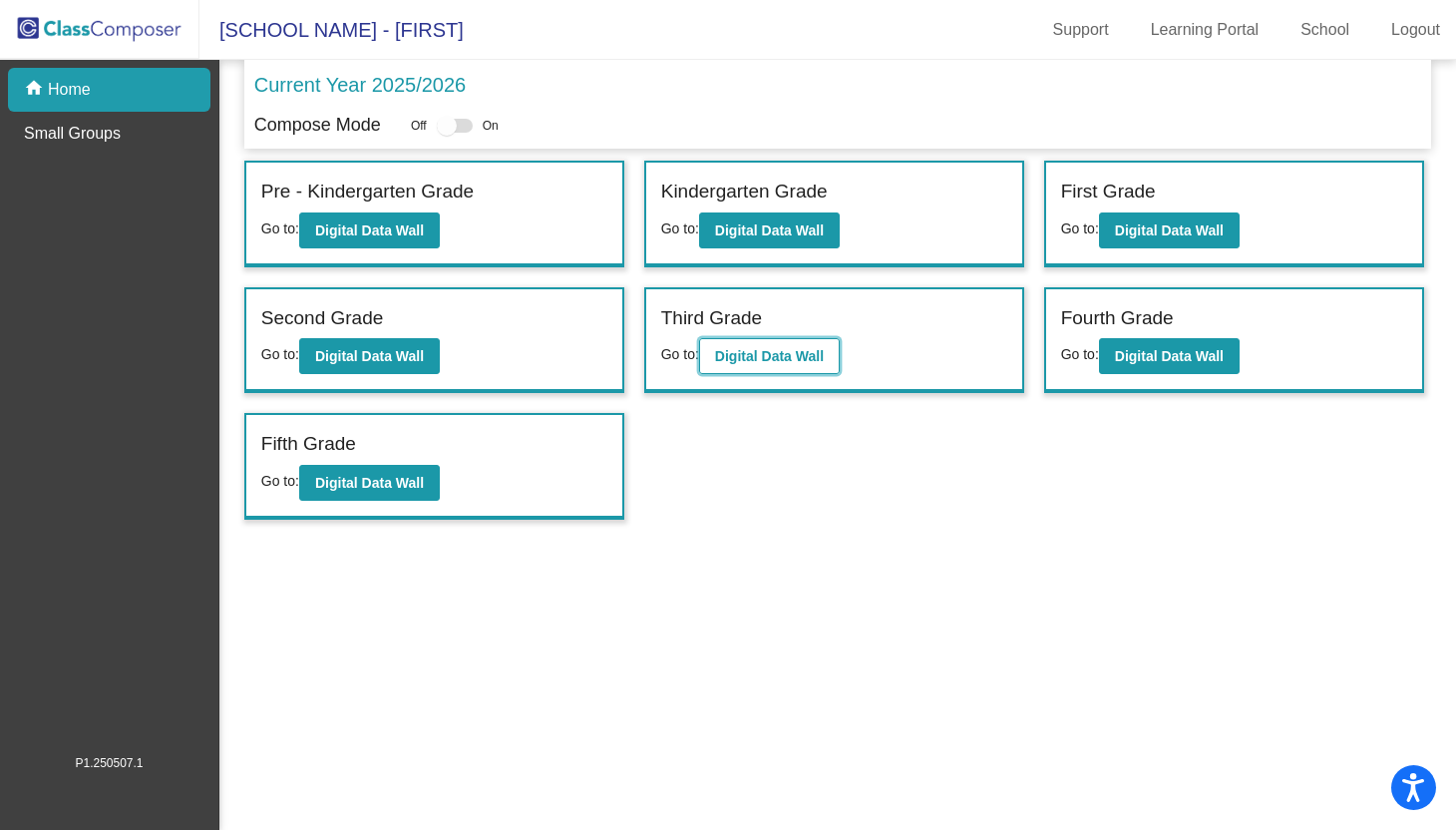 click on "Digital Data Wall" 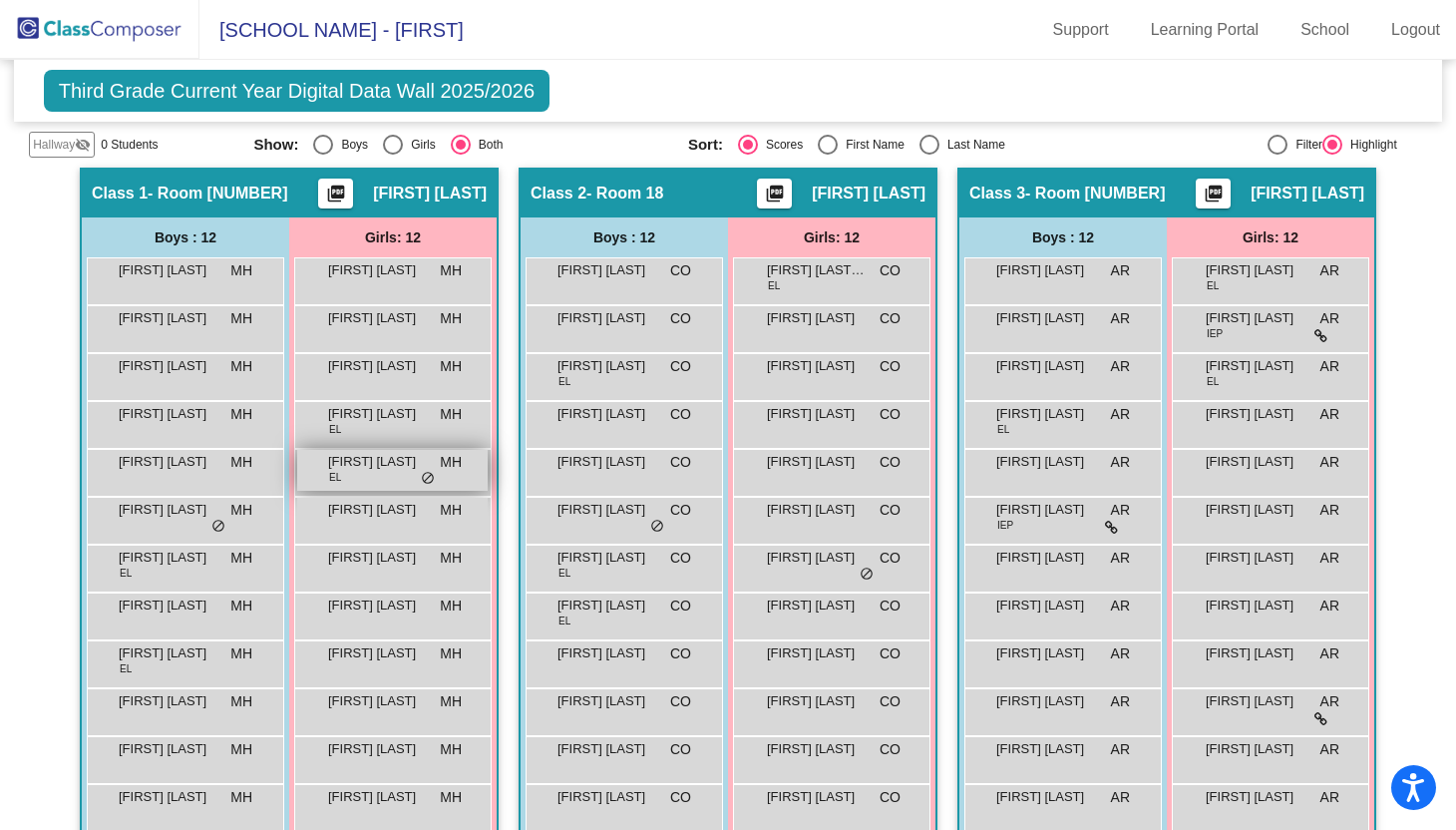 scroll, scrollTop: 342, scrollLeft: 0, axis: vertical 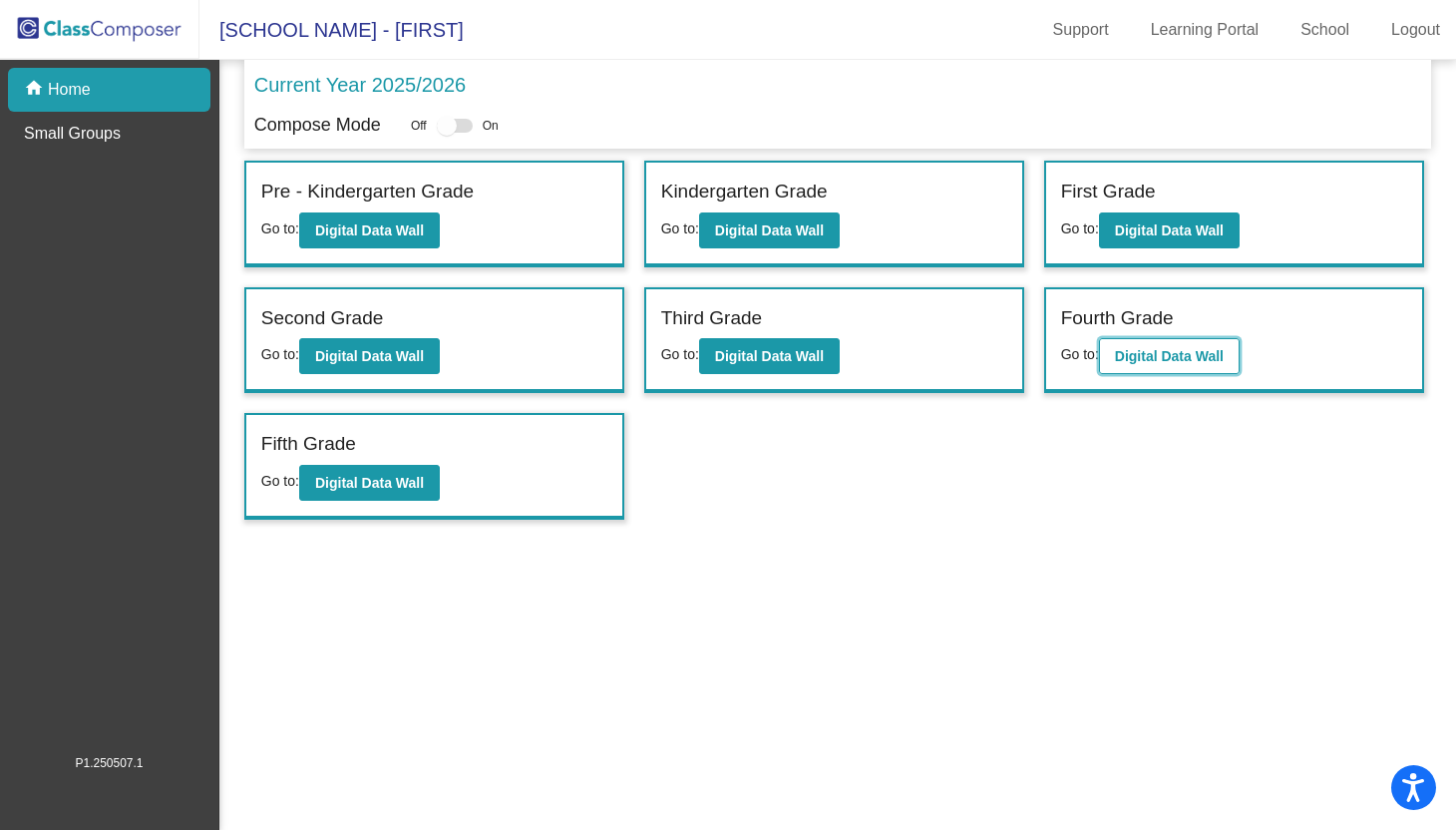 click on "Digital Data Wall" 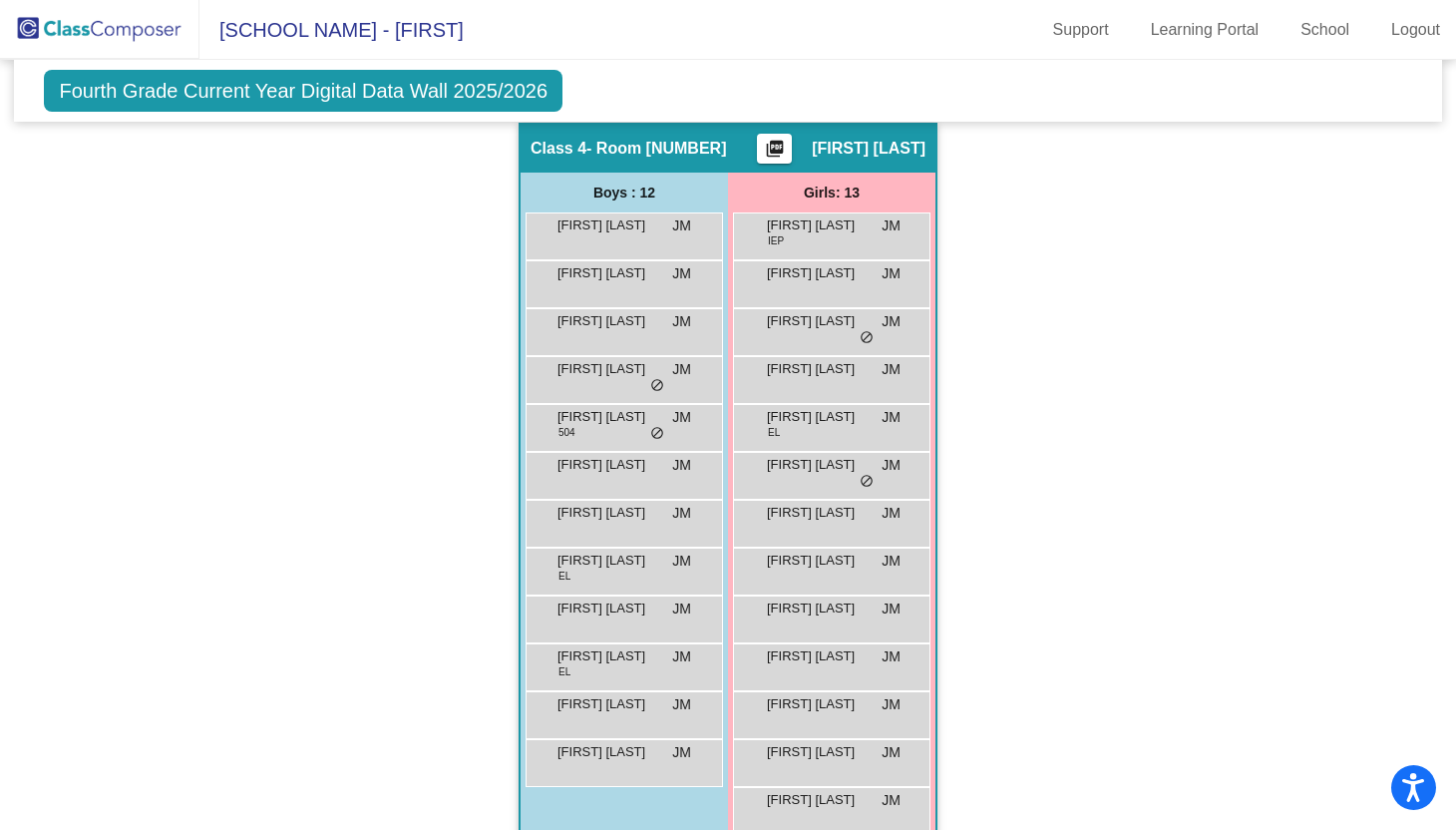 scroll, scrollTop: 1169, scrollLeft: 0, axis: vertical 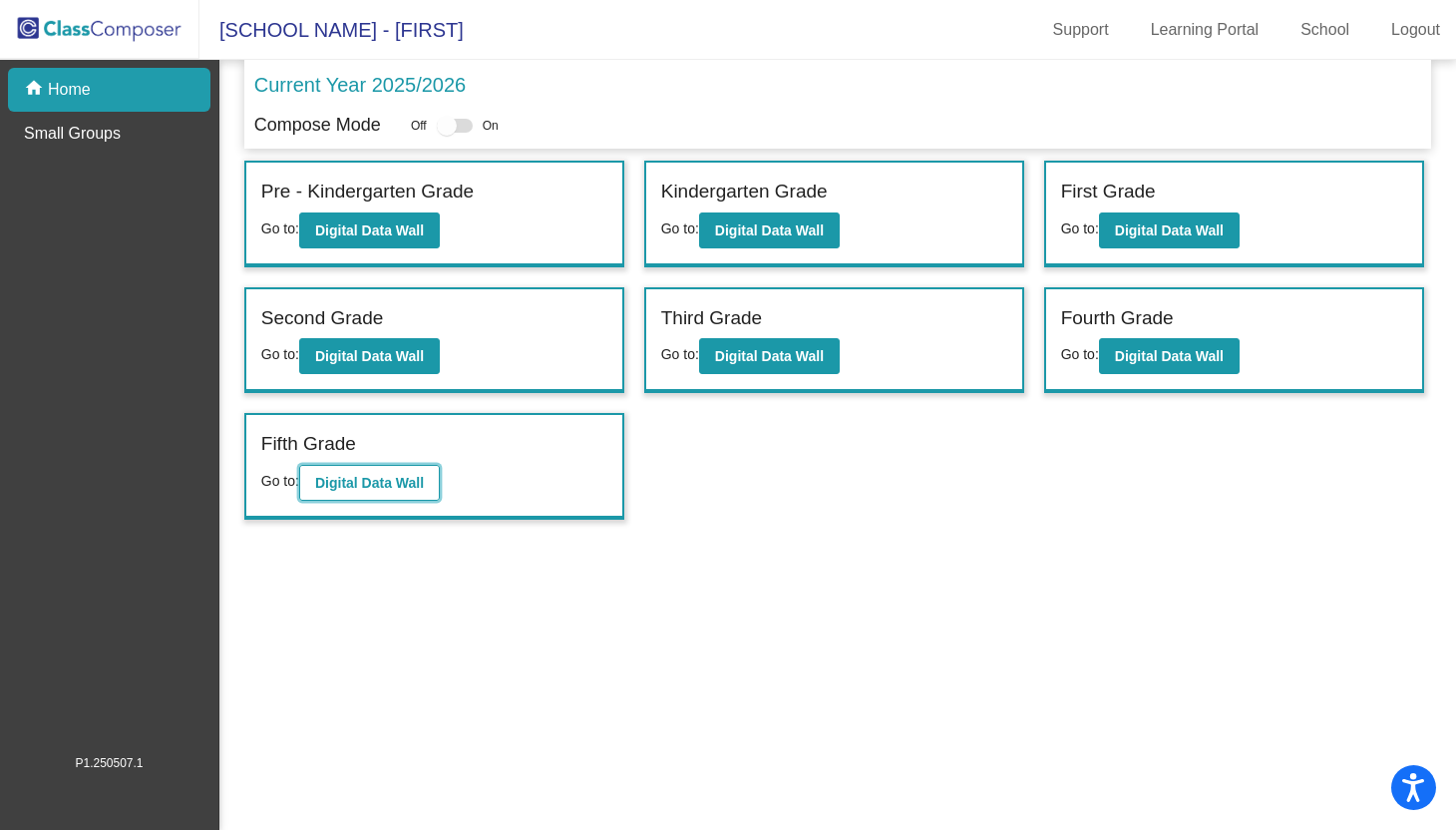 click on "Digital Data Wall" 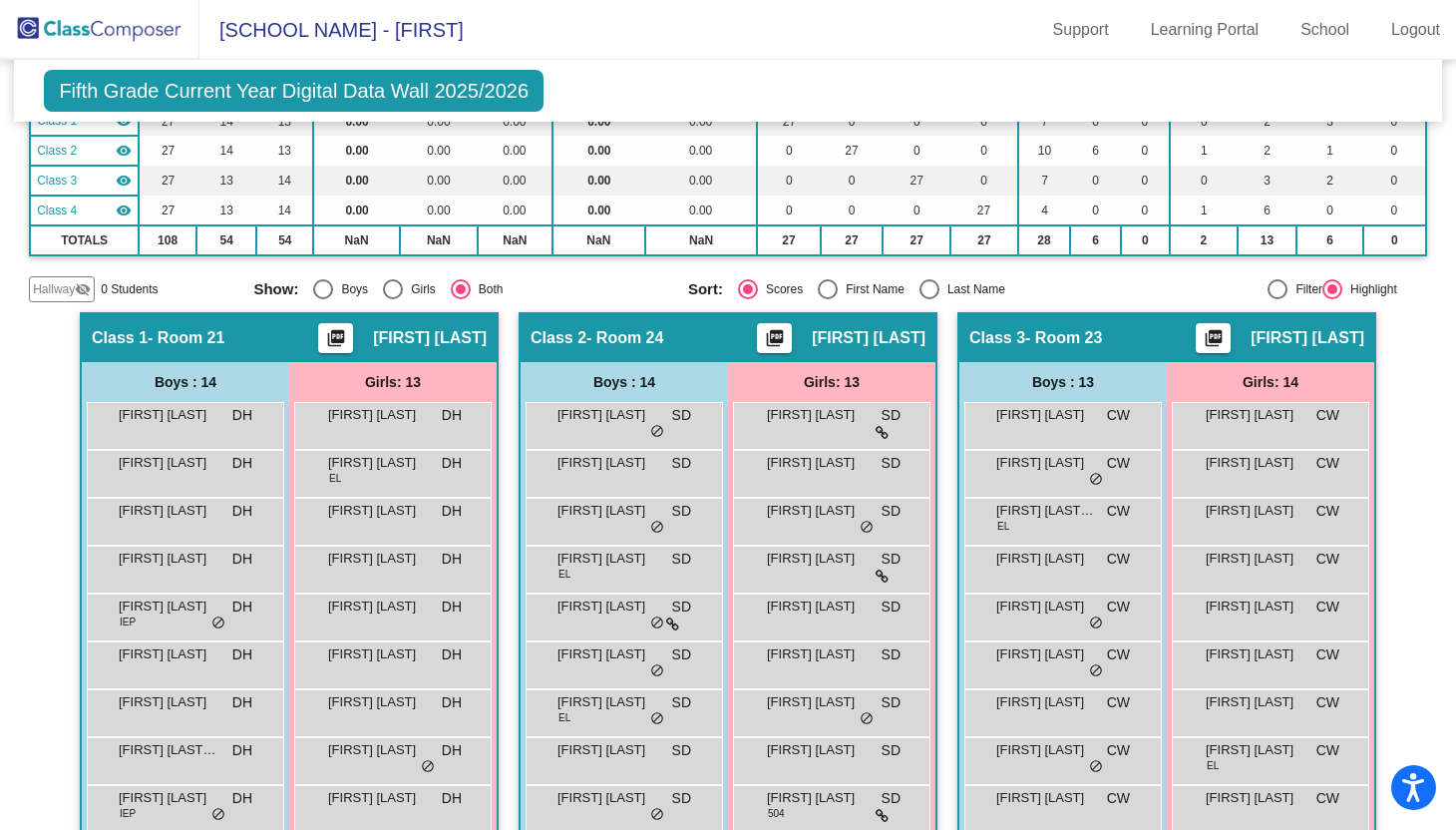 scroll, scrollTop: 0, scrollLeft: 0, axis: both 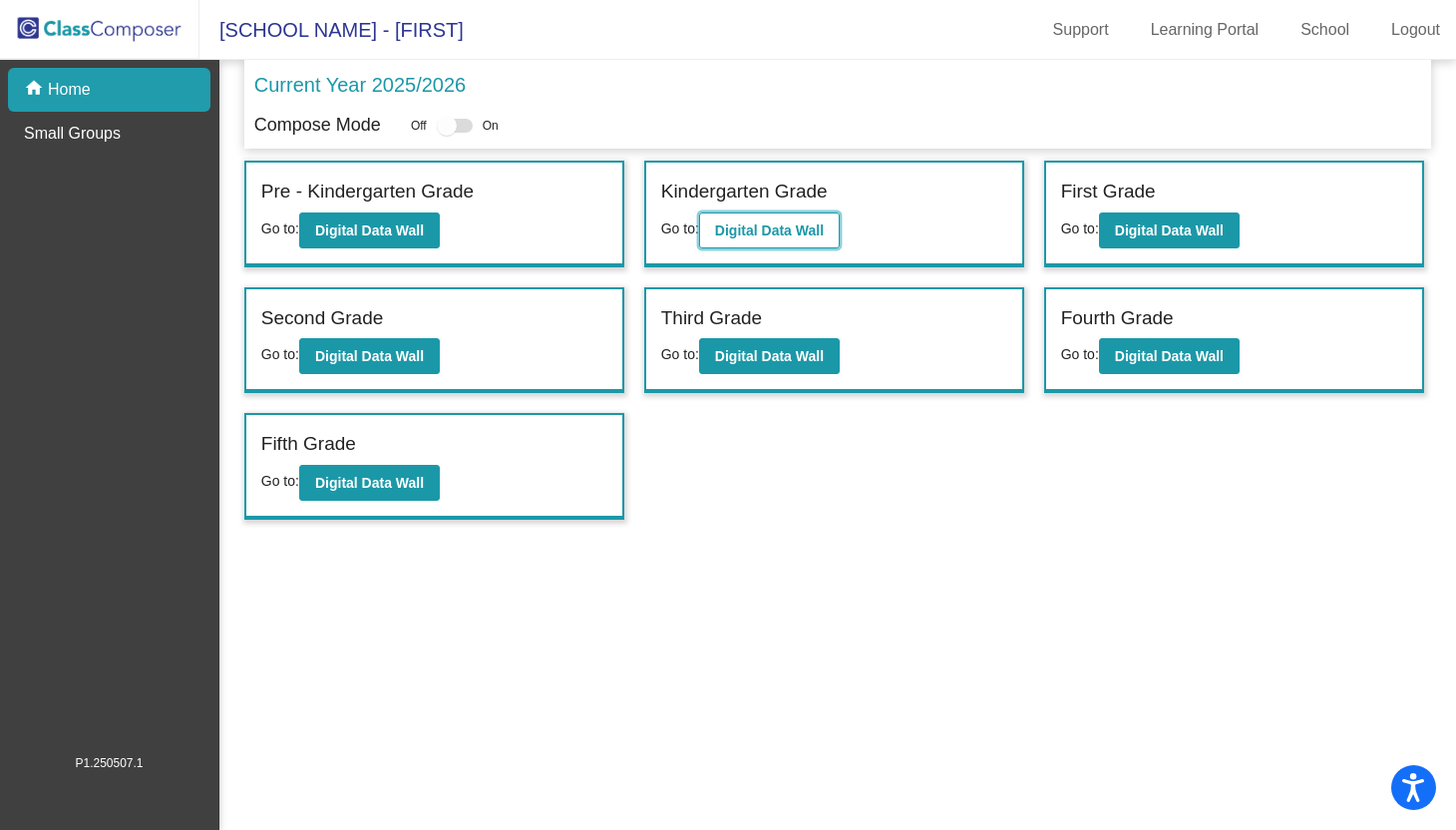 click on "Digital Data Wall" 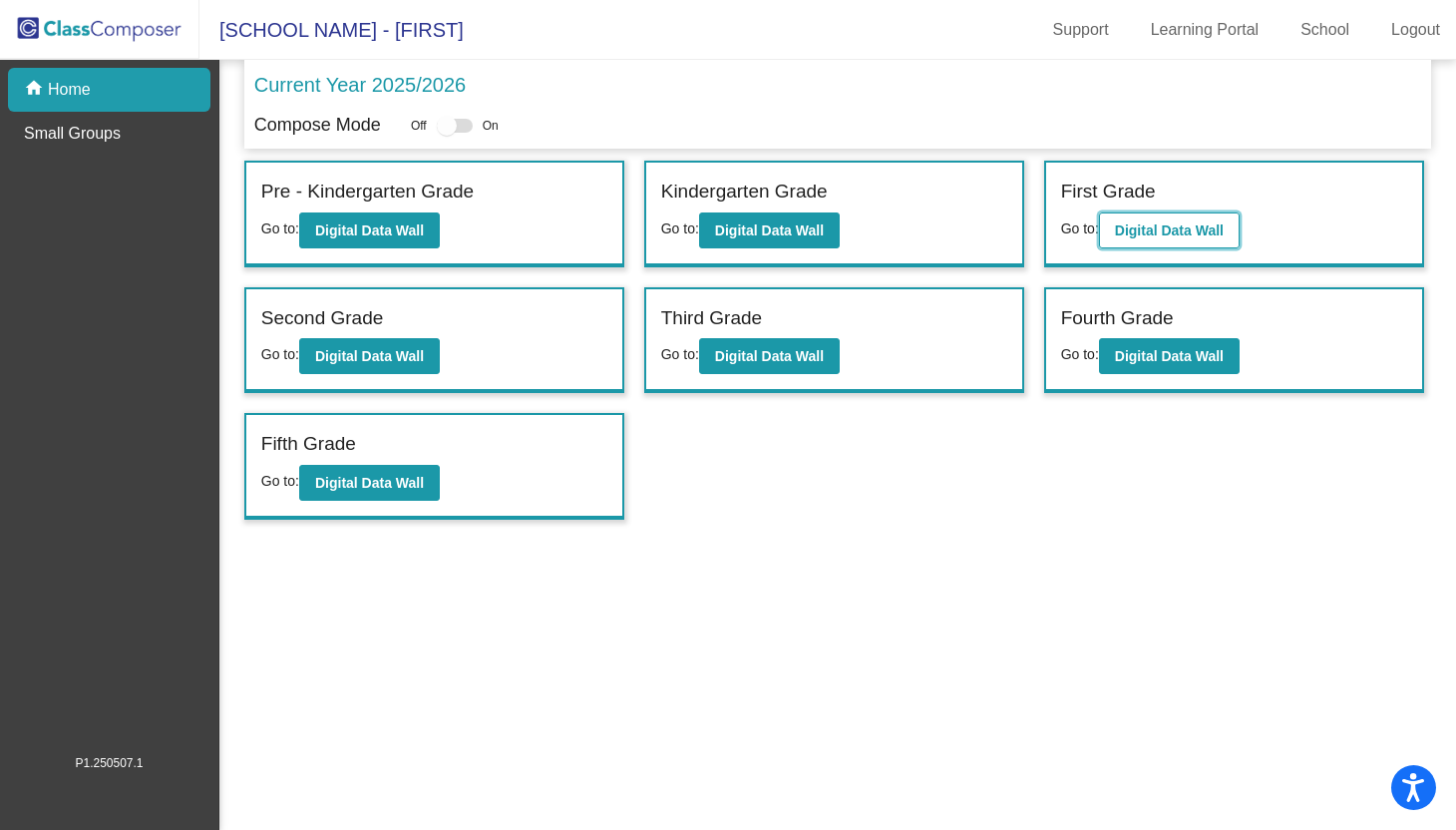 click on "Digital Data Wall" 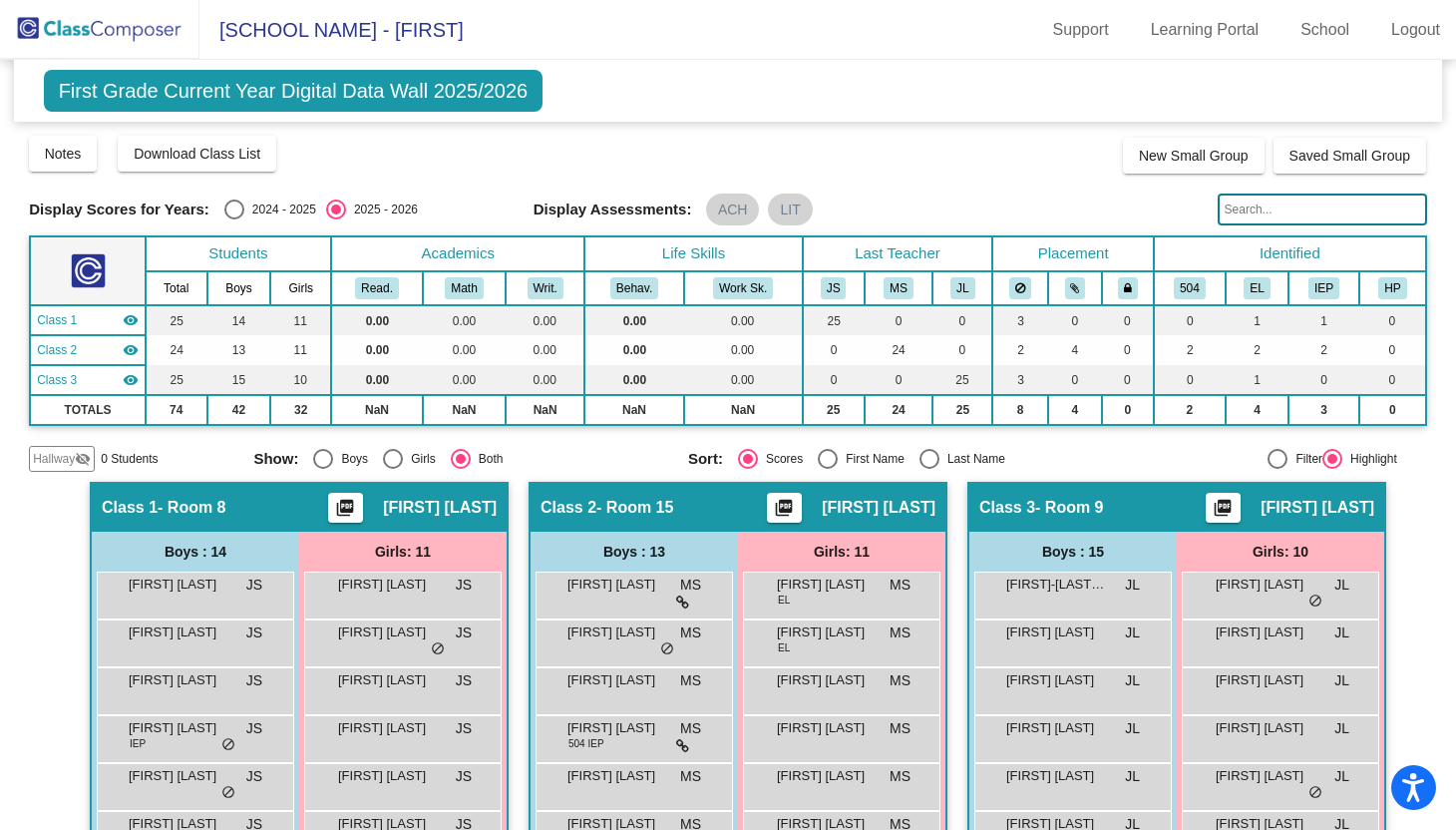 scroll, scrollTop: 0, scrollLeft: 0, axis: both 